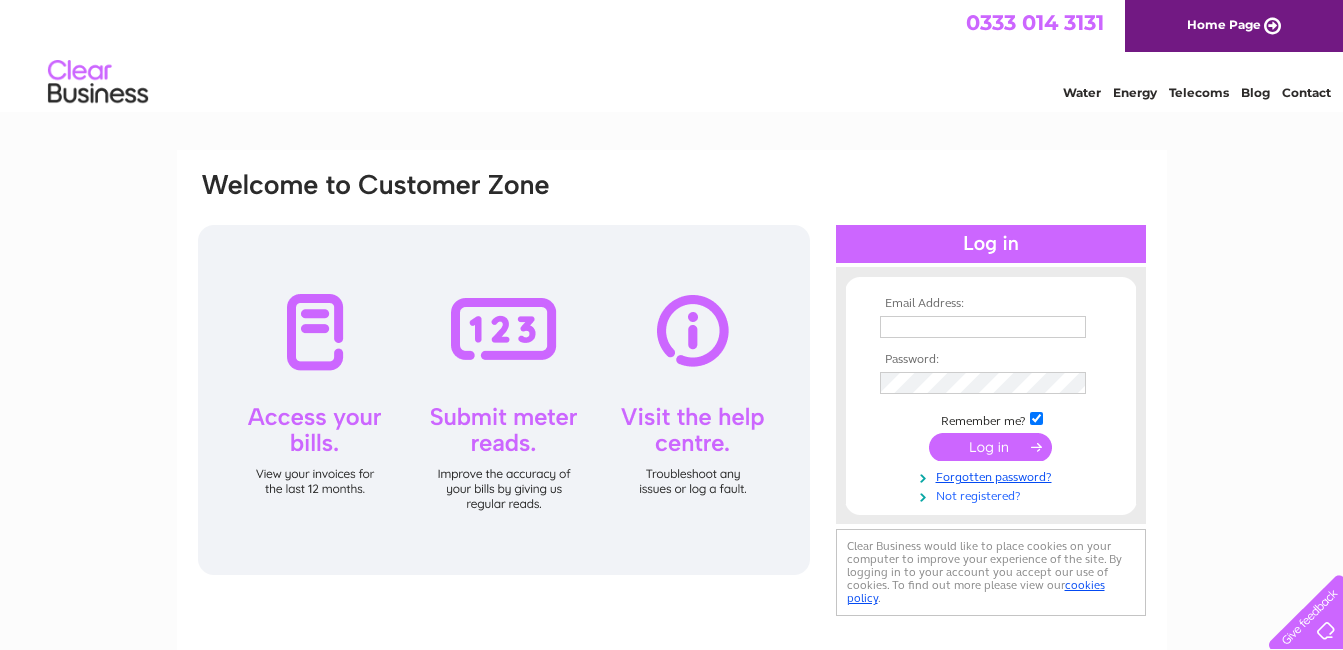 scroll, scrollTop: 0, scrollLeft: 0, axis: both 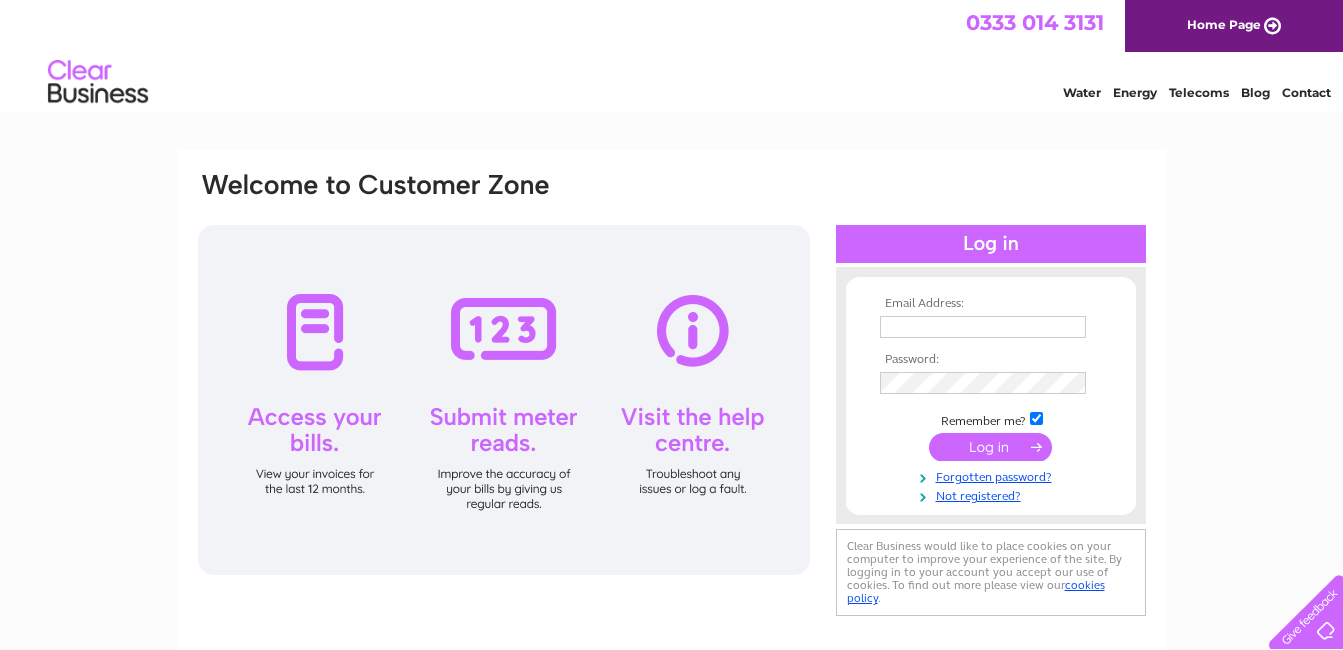type on "richie@acsliverpool.co.uk" 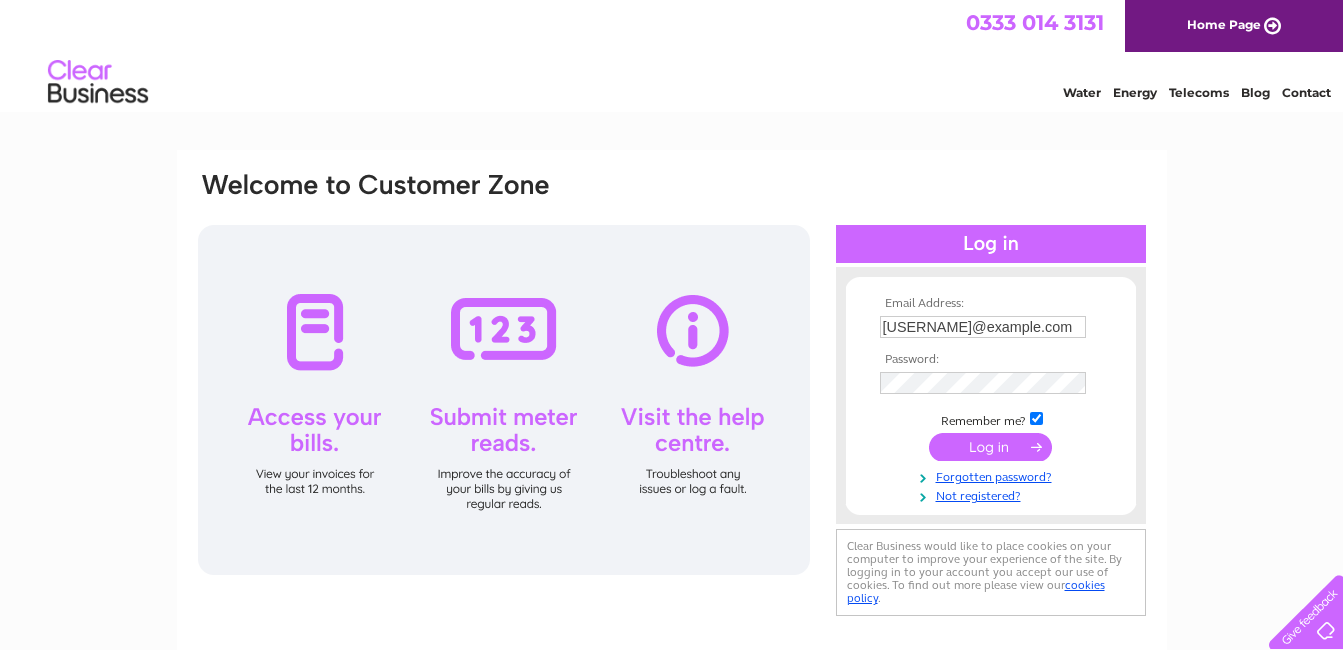 click at bounding box center (990, 447) 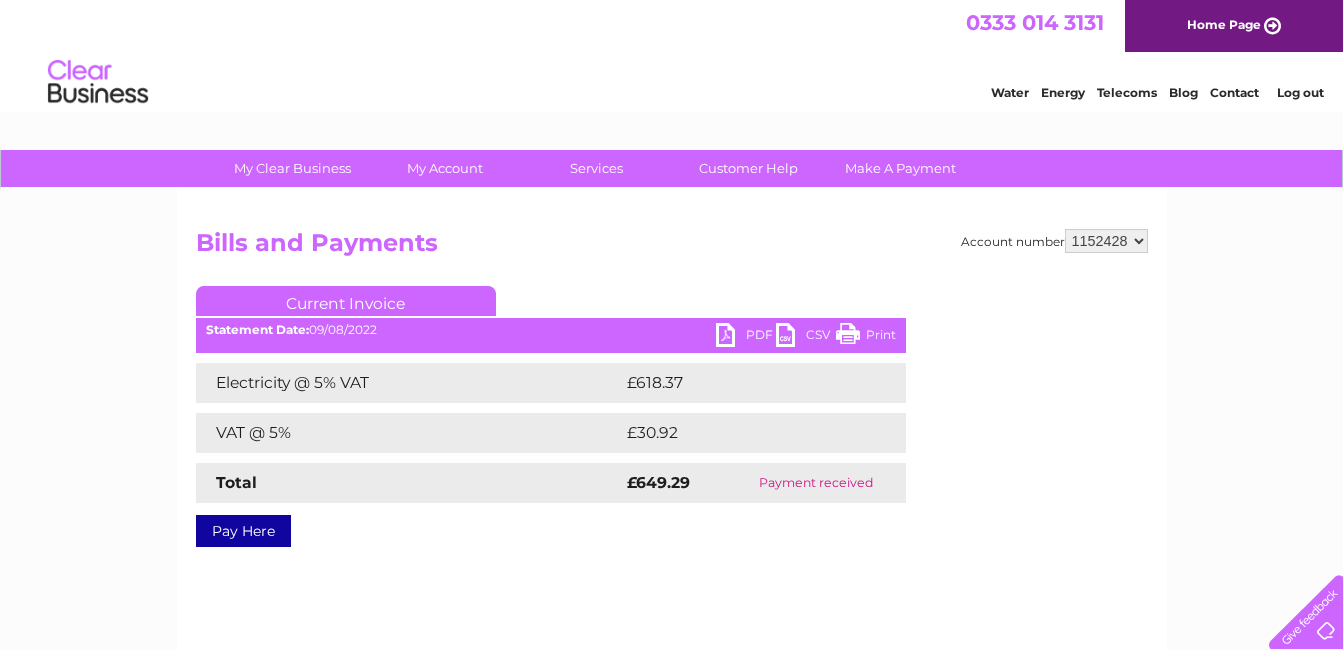 scroll, scrollTop: 0, scrollLeft: 0, axis: both 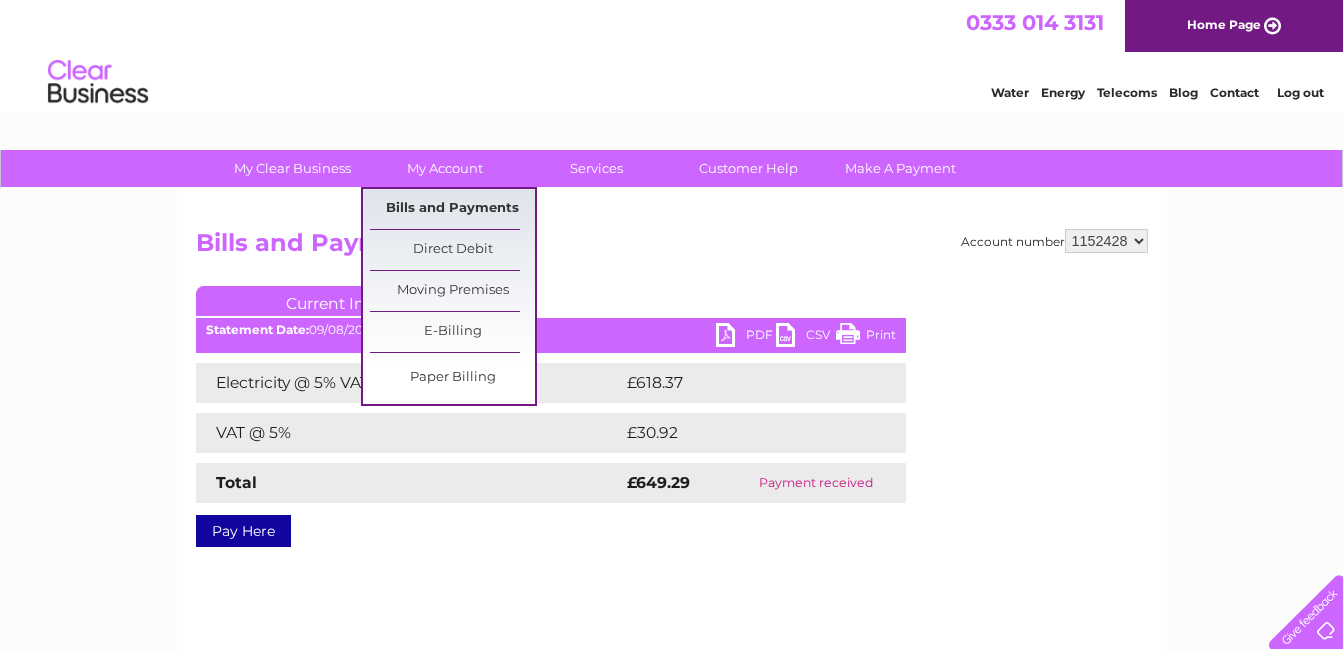 click on "Bills and Payments" at bounding box center (452, 209) 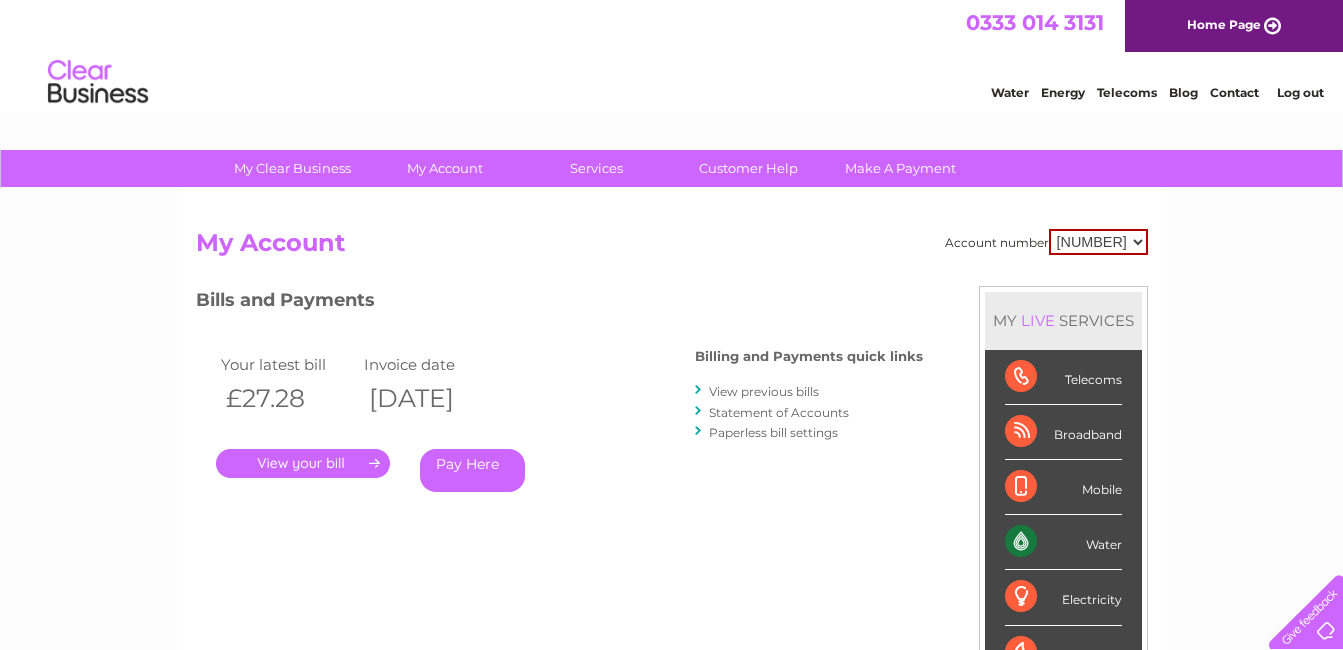 scroll, scrollTop: 0, scrollLeft: 0, axis: both 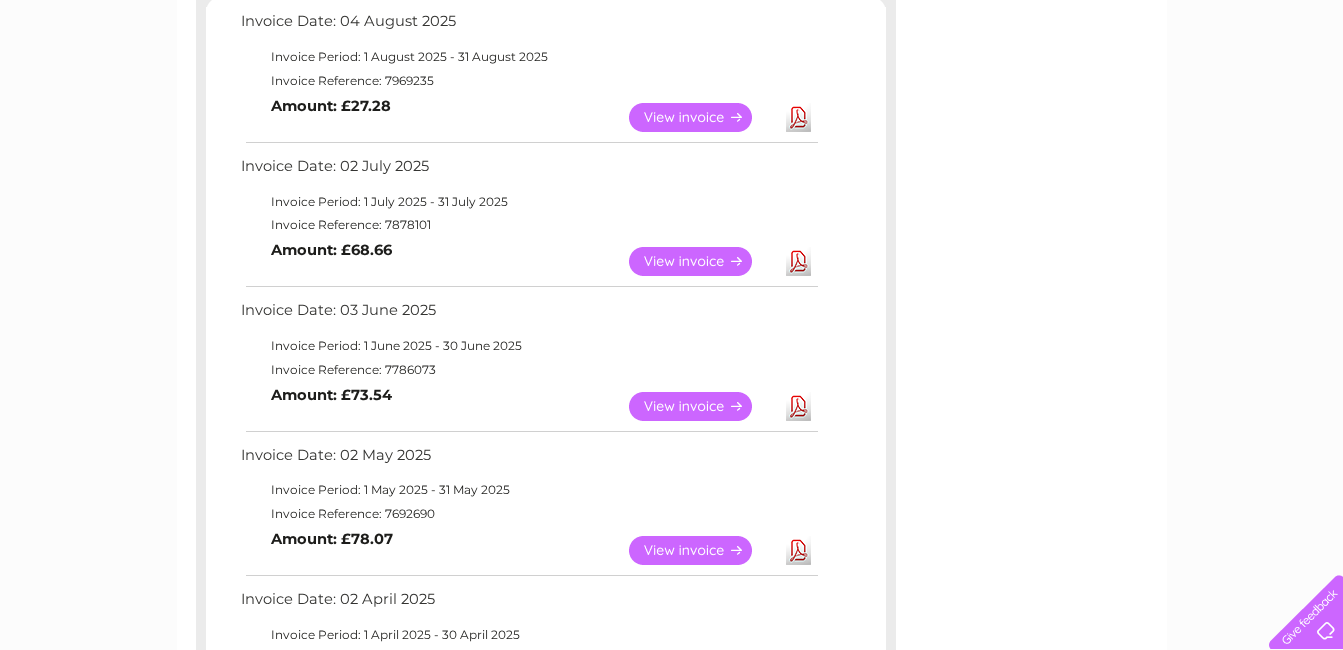 click on "View" at bounding box center [702, 550] 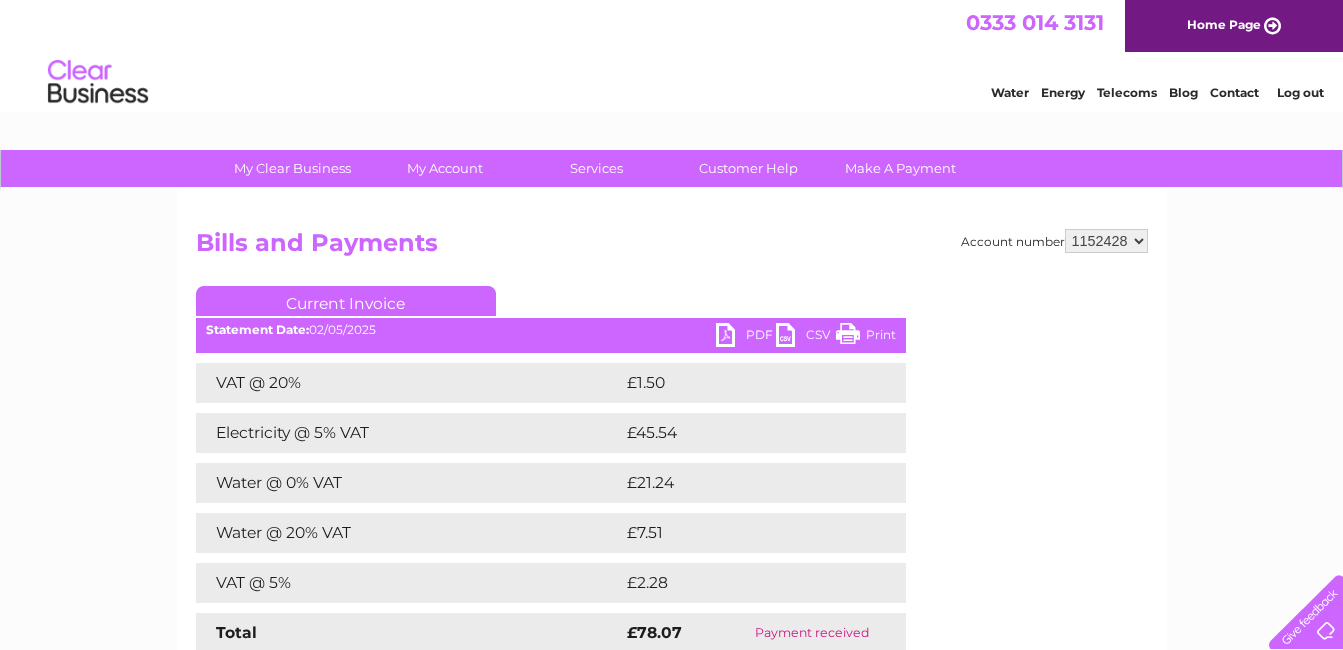 scroll, scrollTop: 0, scrollLeft: 0, axis: both 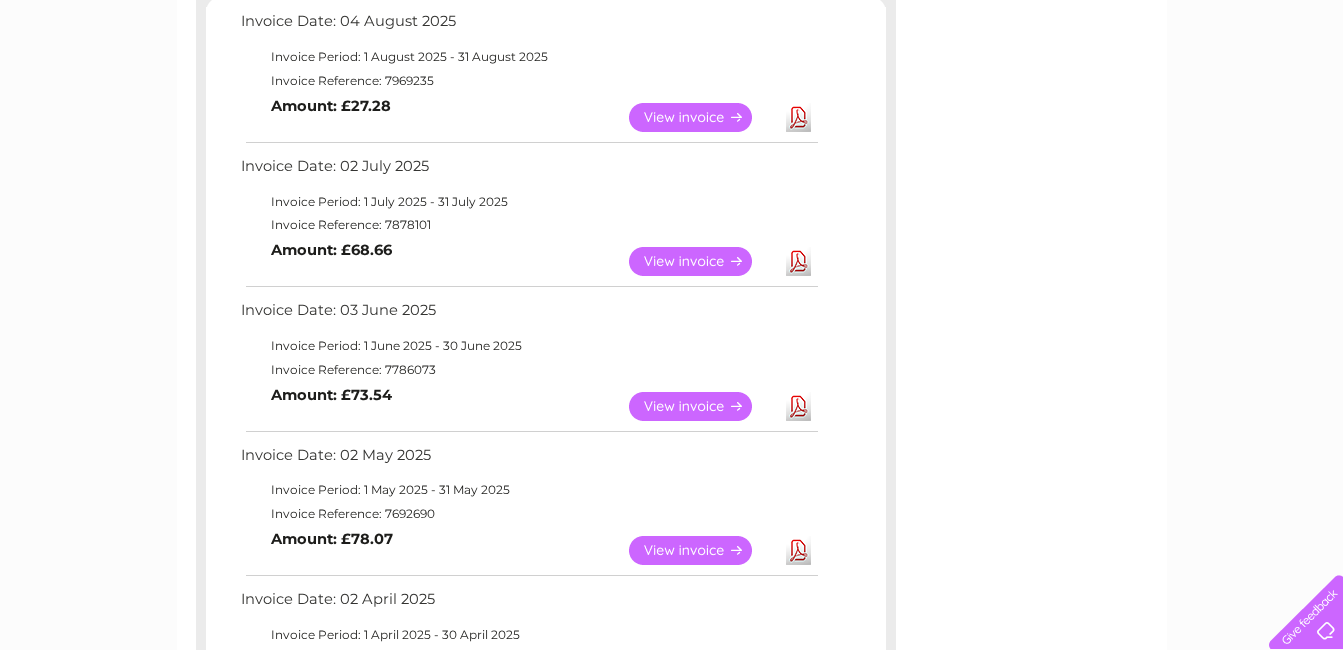 click on "View" at bounding box center (702, 406) 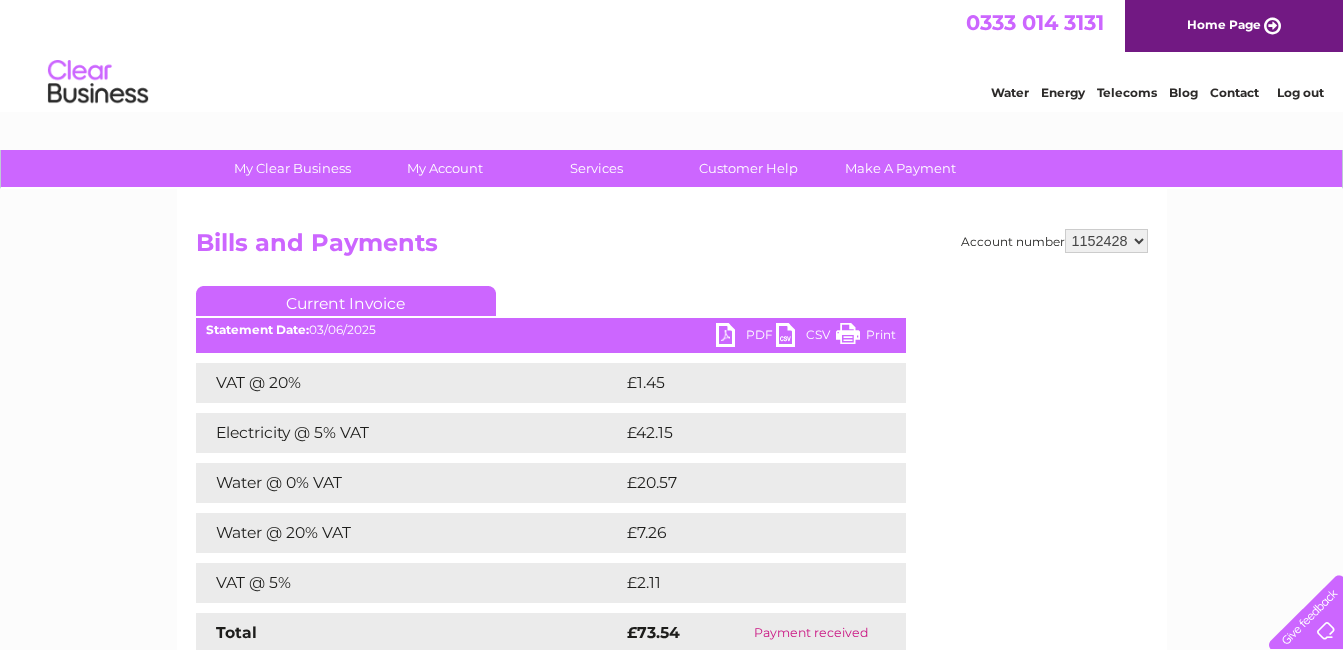 scroll, scrollTop: 0, scrollLeft: 0, axis: both 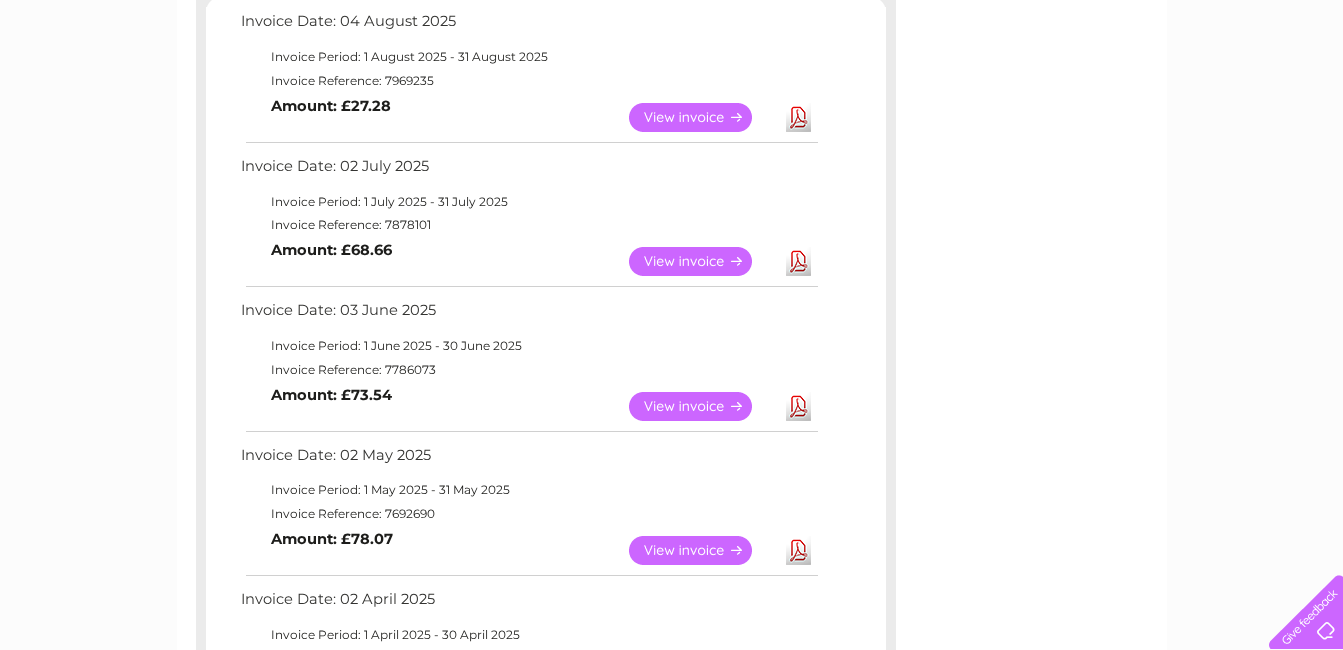 click on "View" at bounding box center (702, 261) 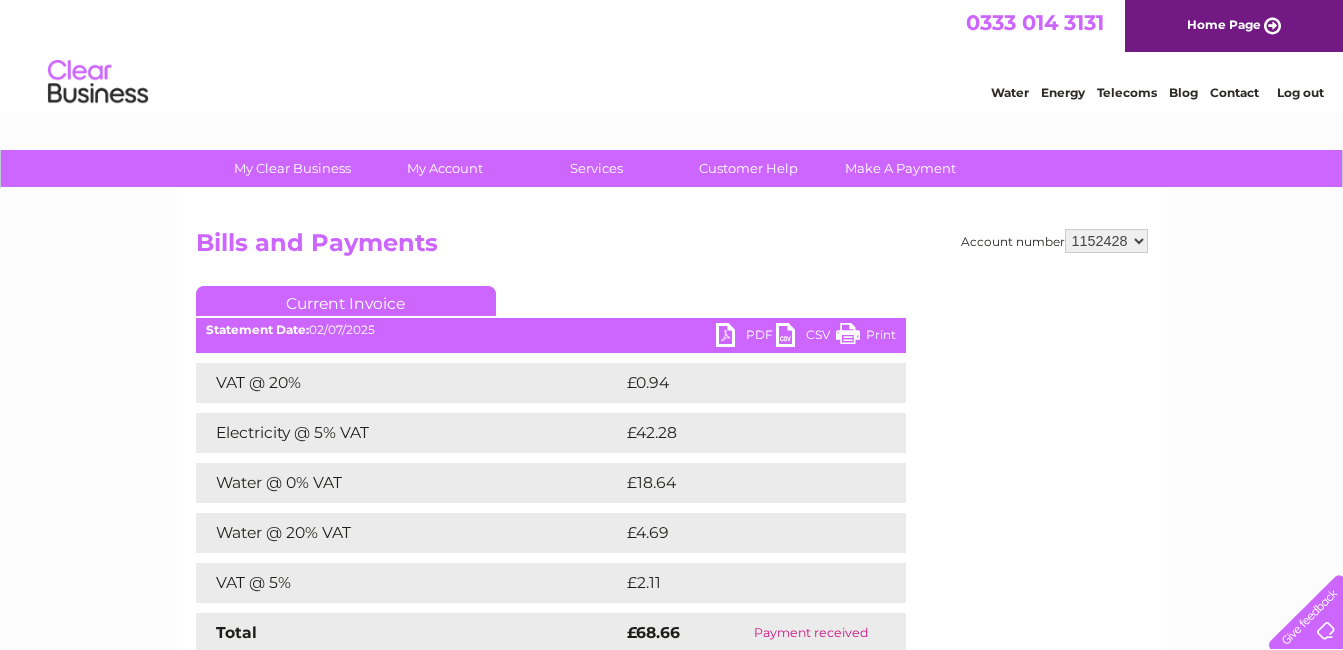 scroll, scrollTop: 0, scrollLeft: 0, axis: both 